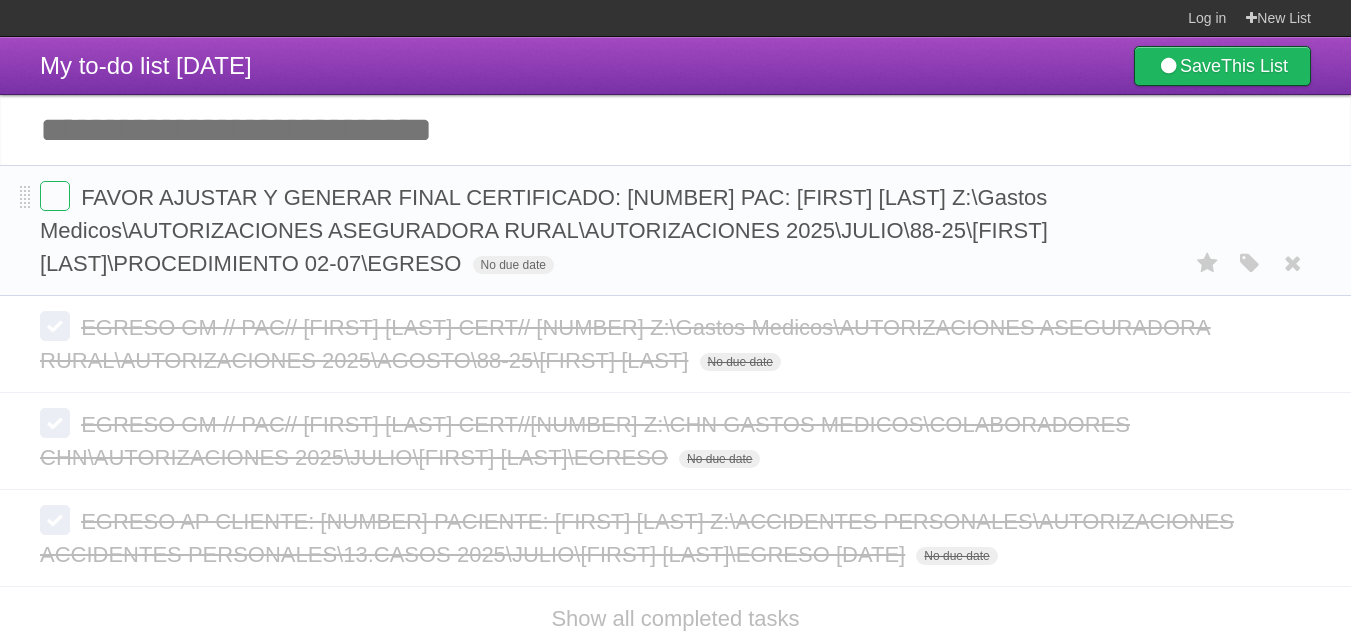 scroll, scrollTop: 0, scrollLeft: 0, axis: both 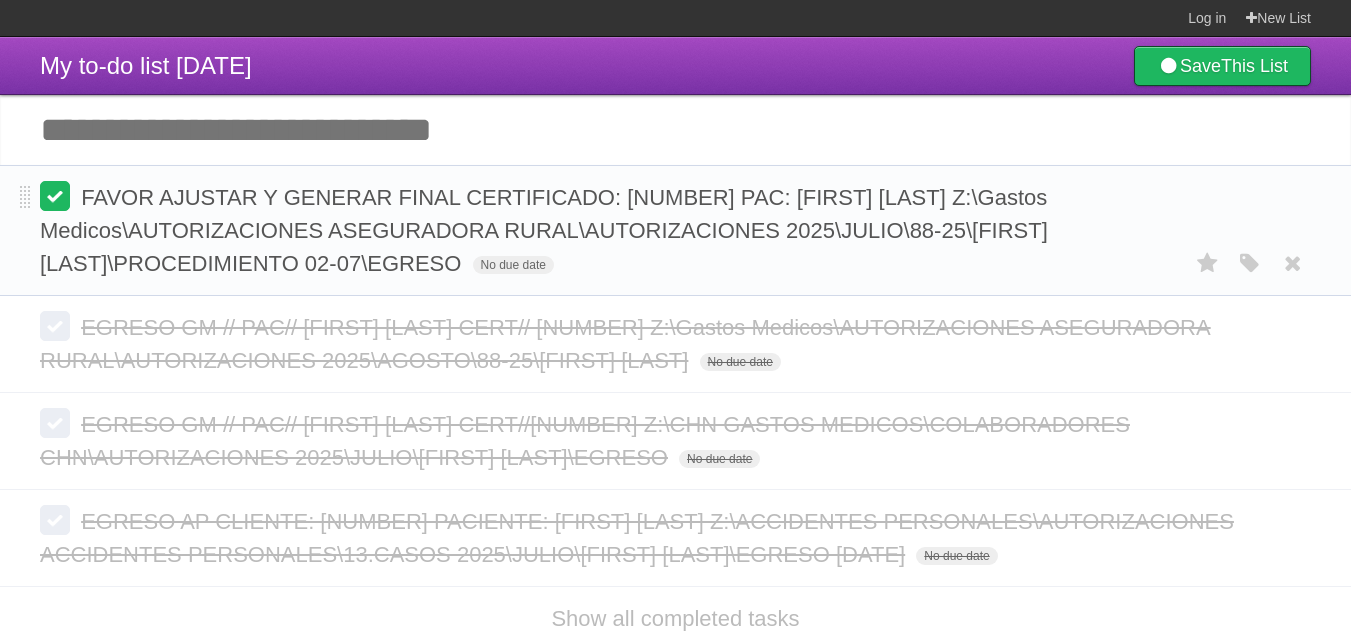 click at bounding box center (55, 196) 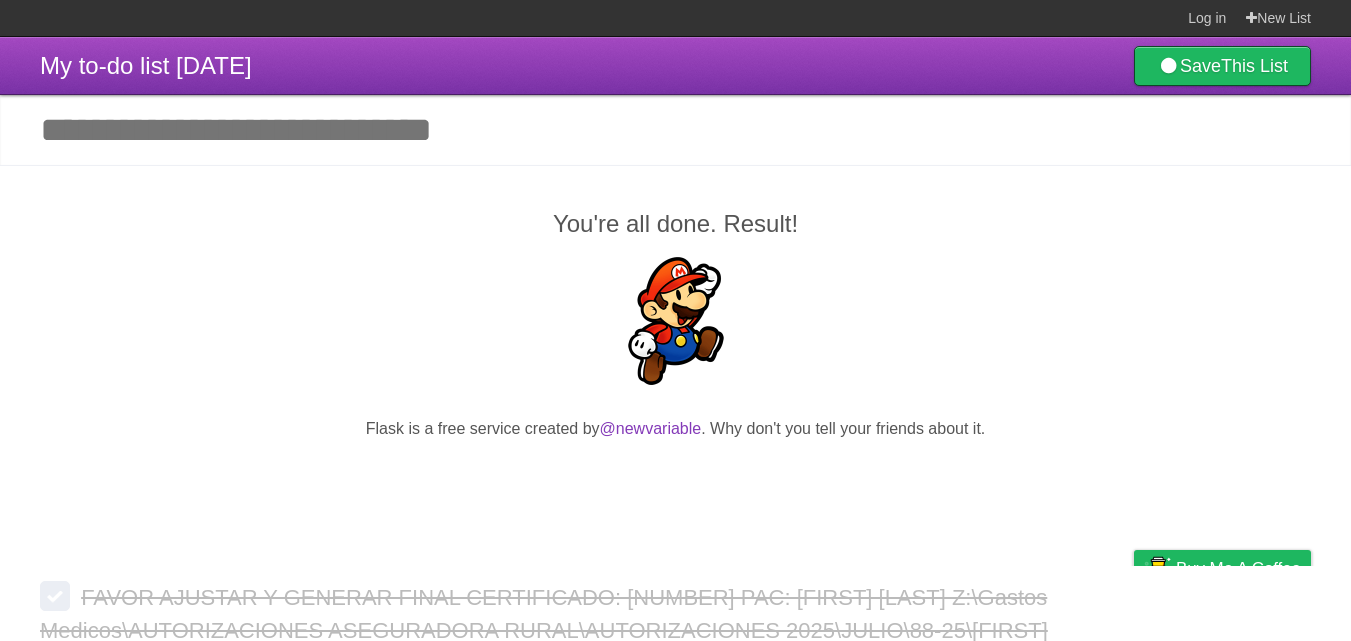 click on "Add another task" at bounding box center [675, 130] 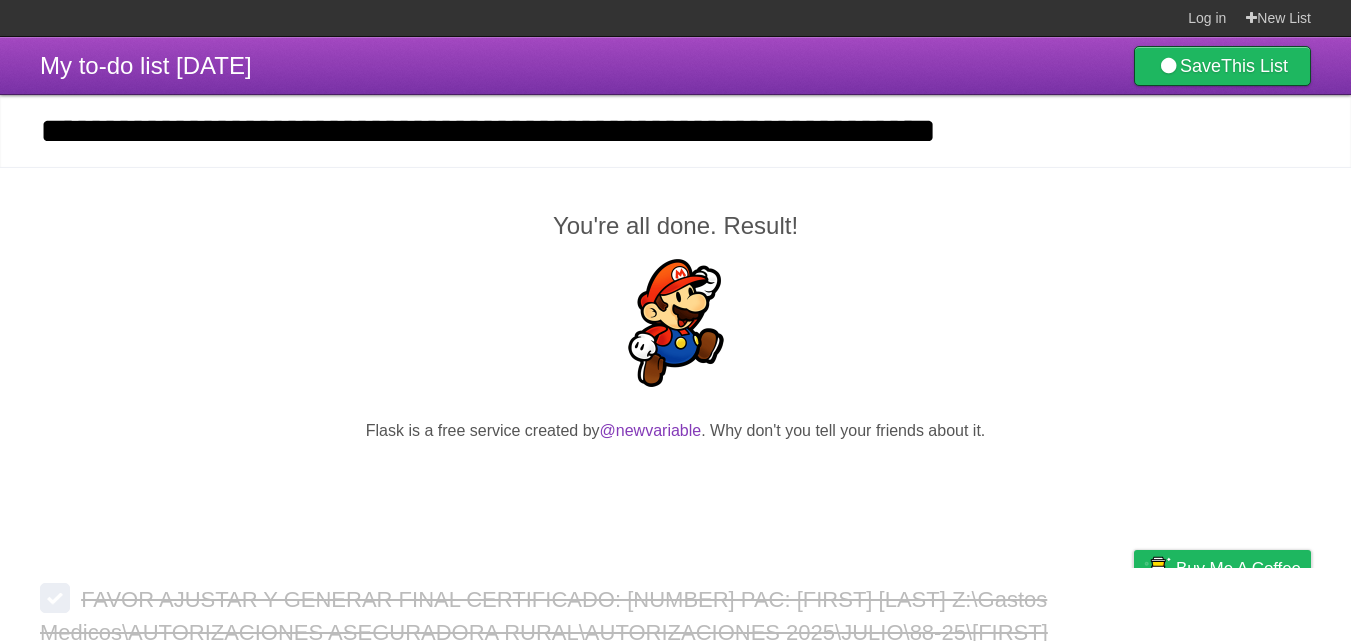 scroll, scrollTop: 0, scrollLeft: 0, axis: both 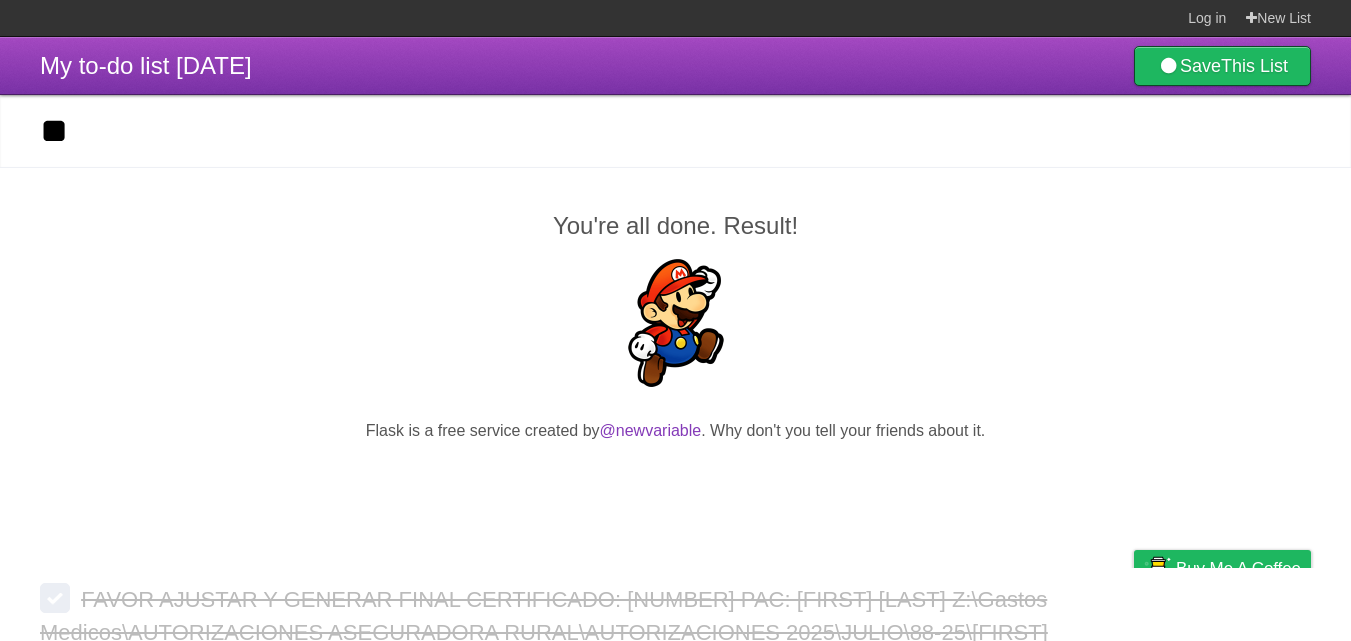 type on "*" 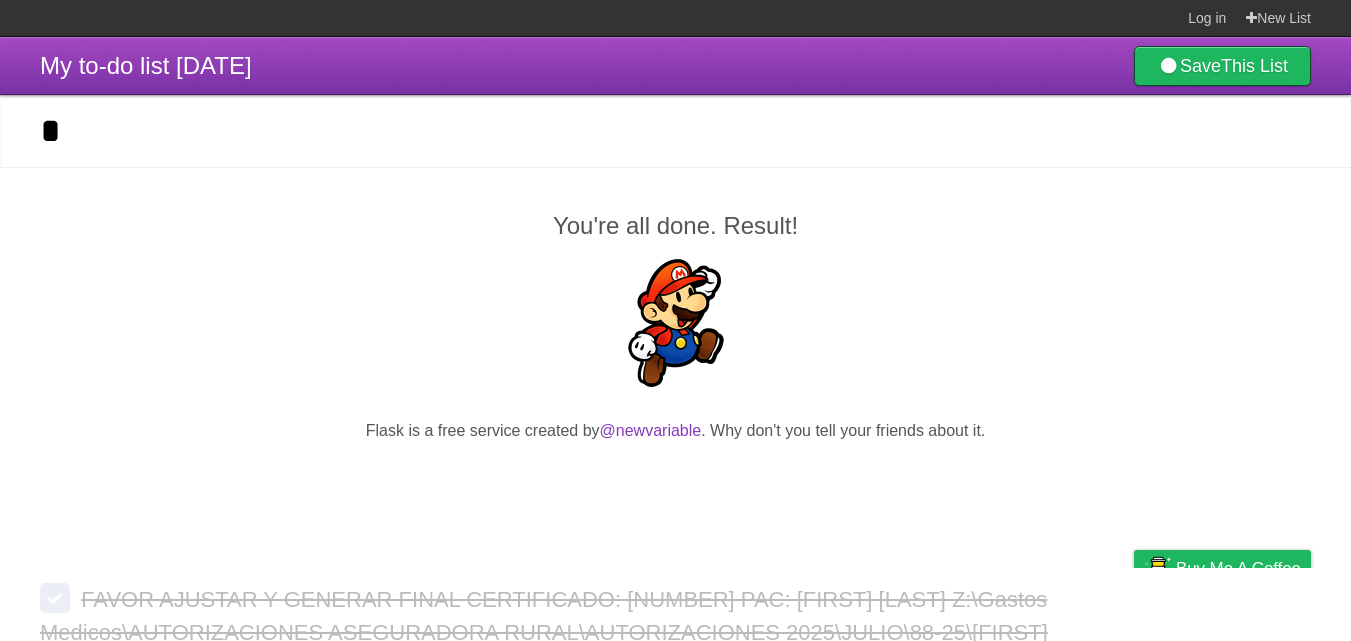 type 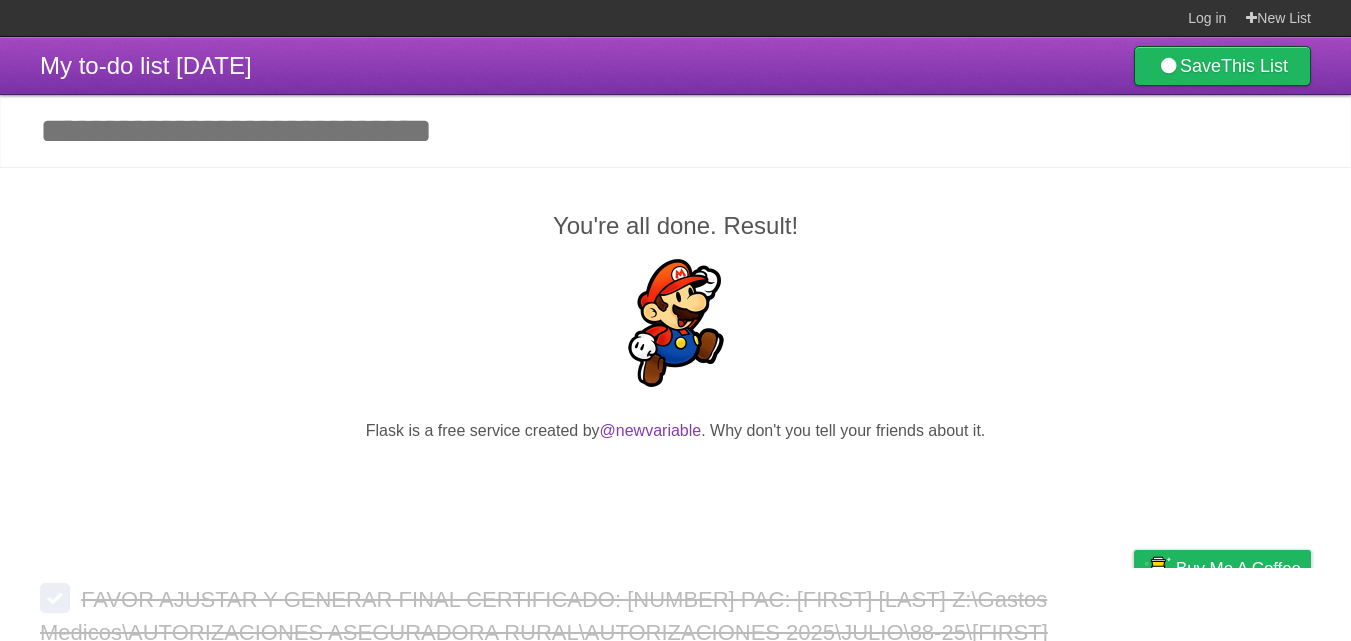 click on "*********" at bounding box center [0, 0] 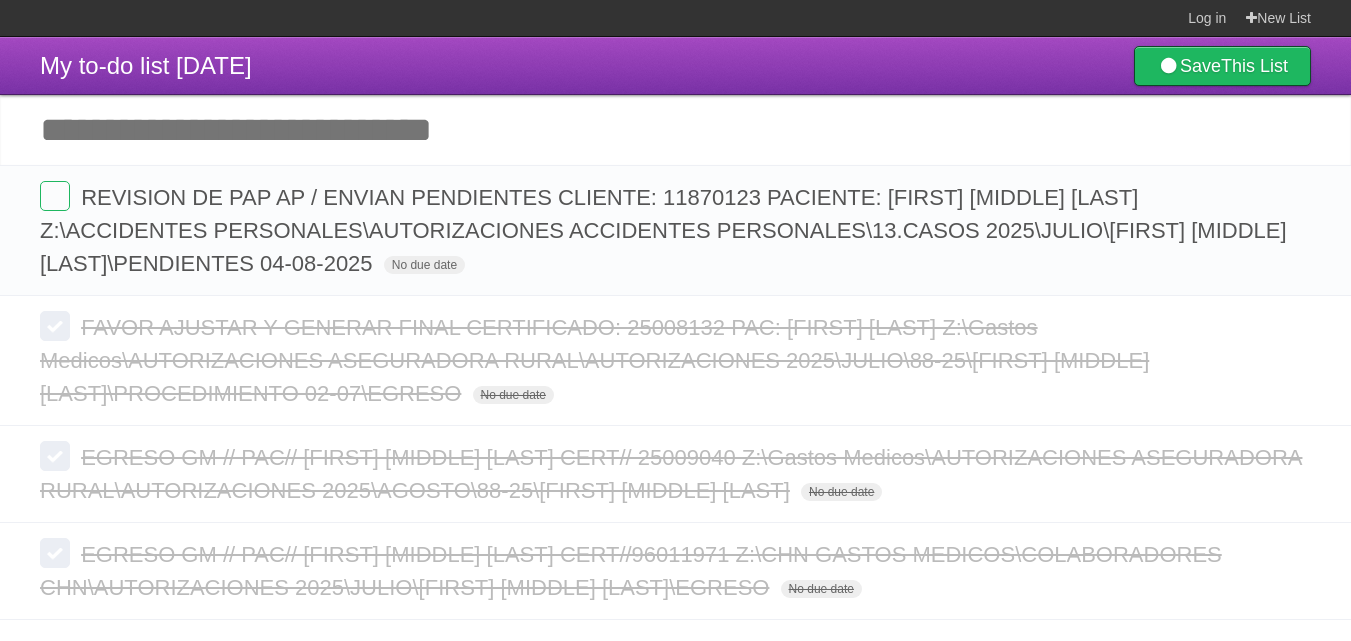 scroll, scrollTop: 0, scrollLeft: 0, axis: both 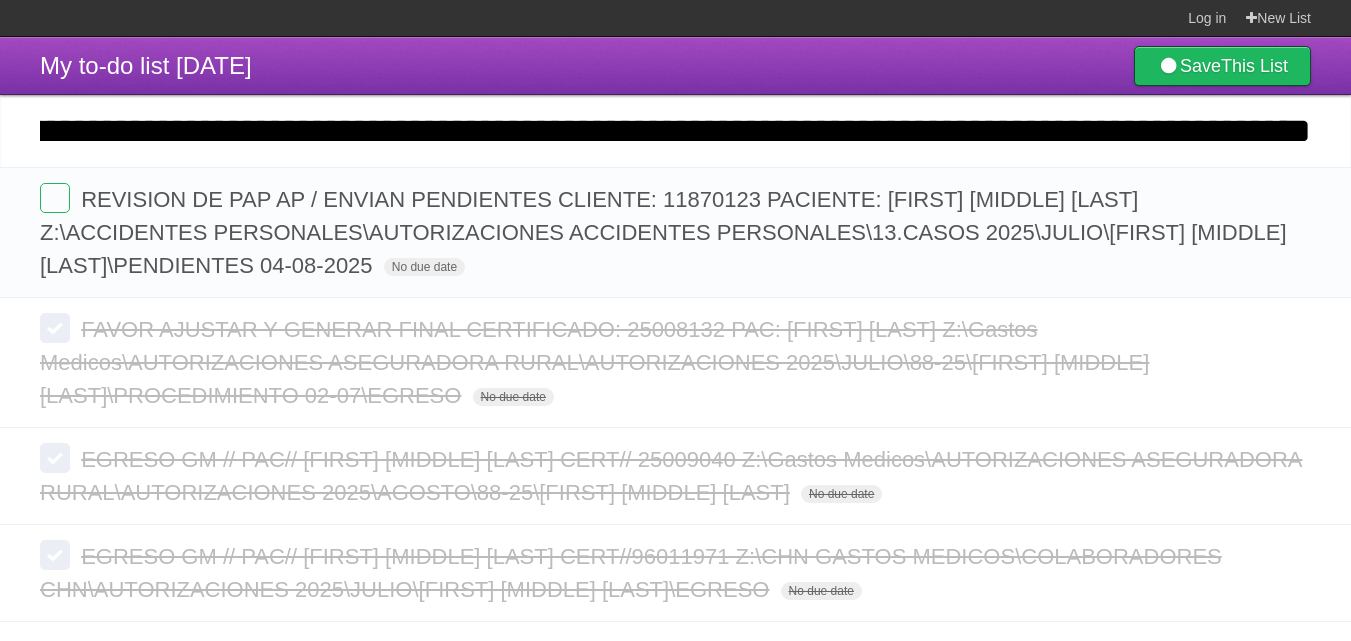 type on "**********" 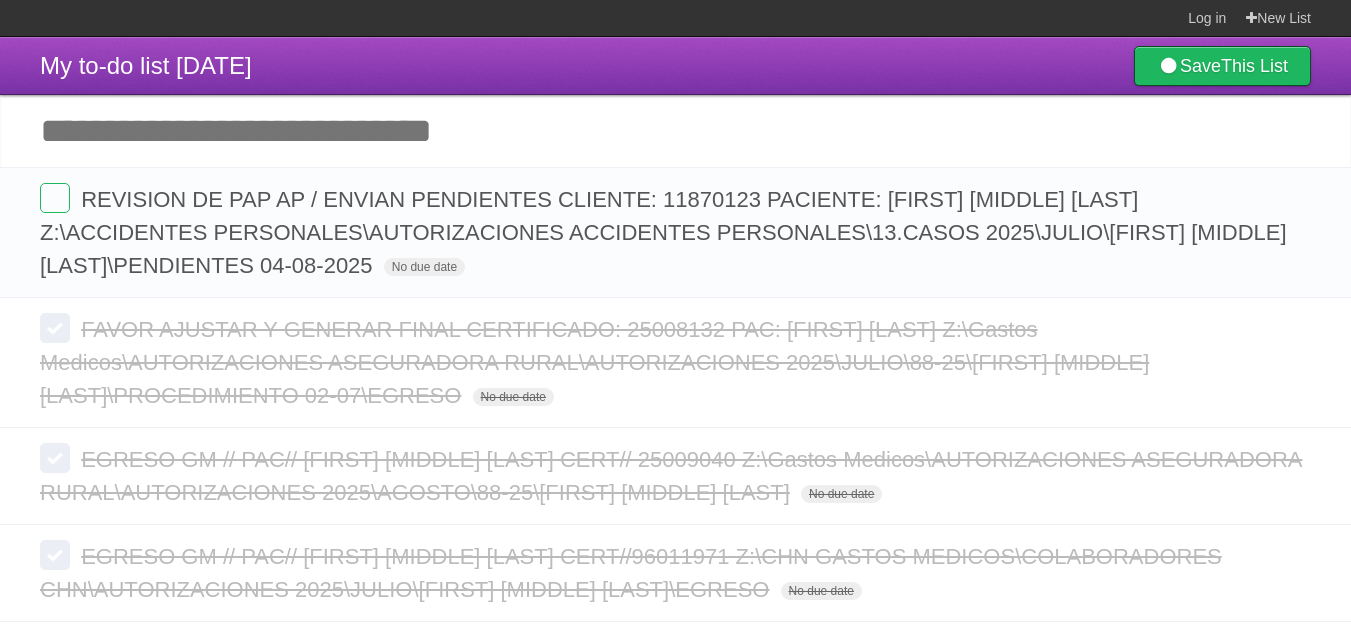 scroll, scrollTop: 0, scrollLeft: 0, axis: both 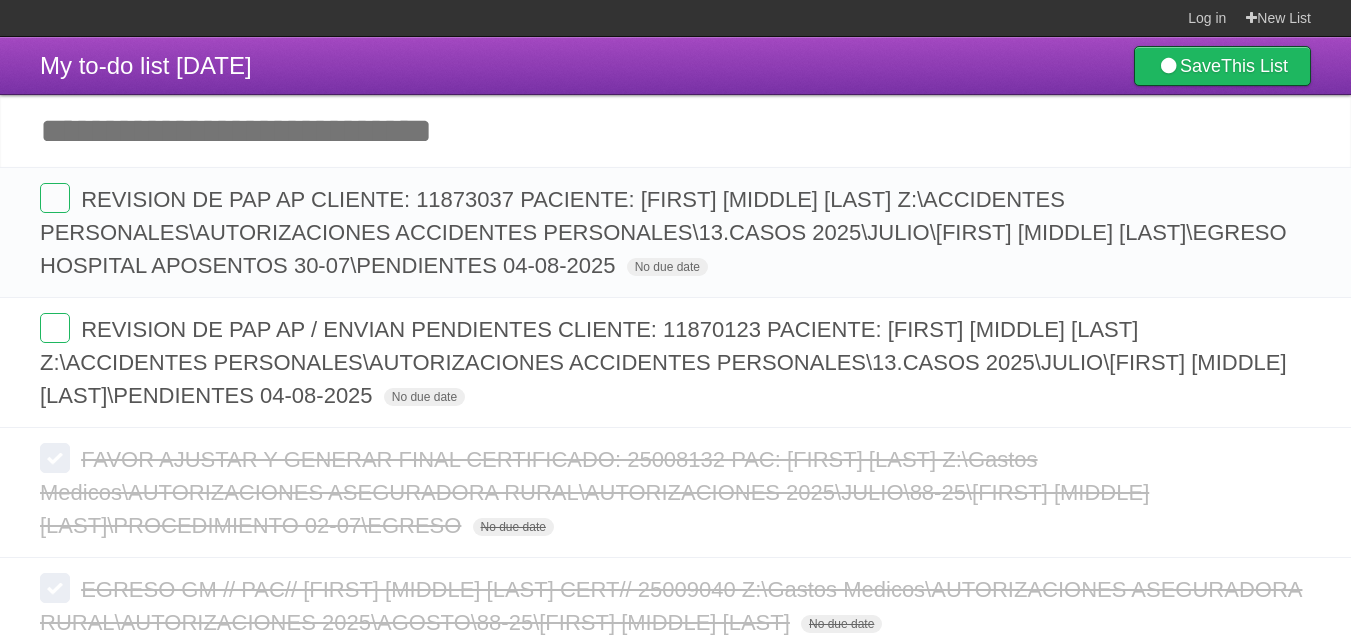 click on "Add another task" at bounding box center [675, 131] 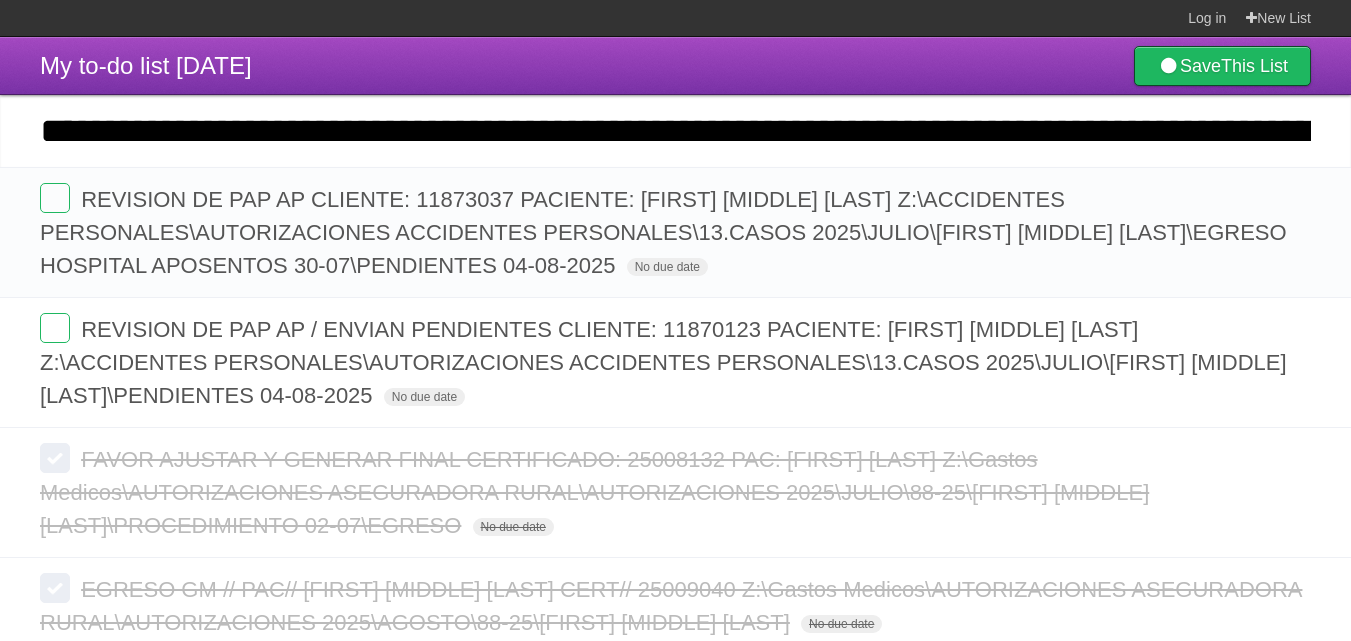 scroll, scrollTop: 0, scrollLeft: 3274, axis: horizontal 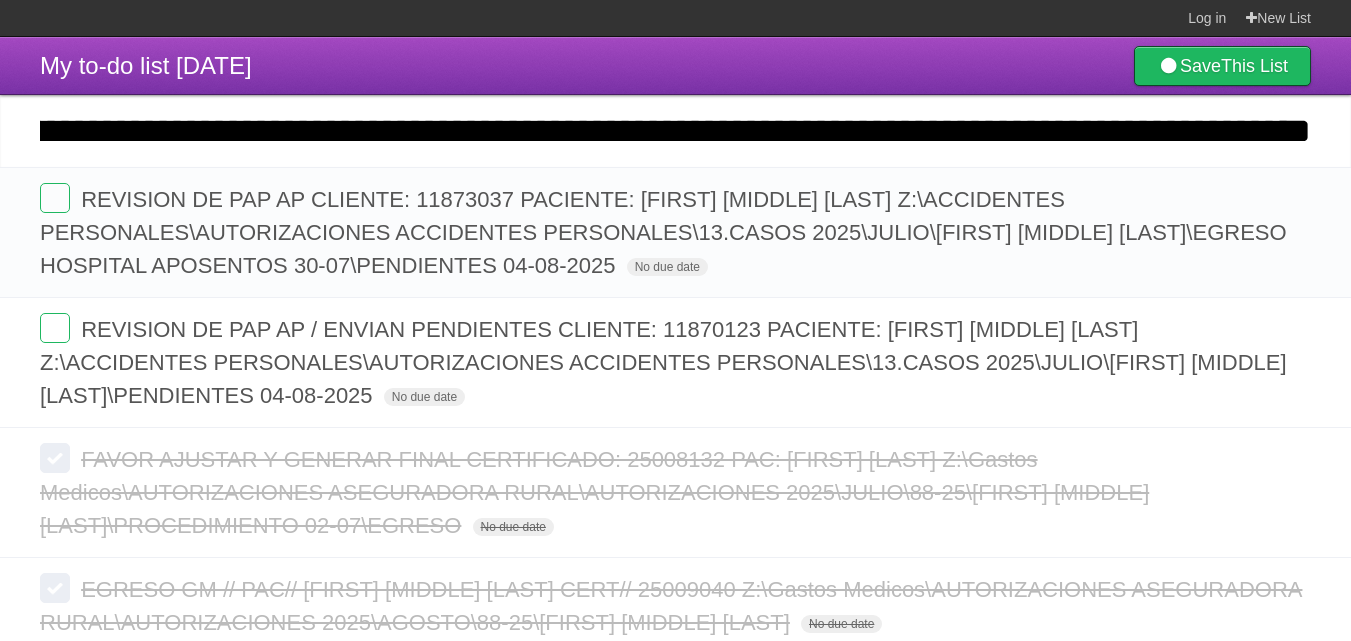 type on "**********" 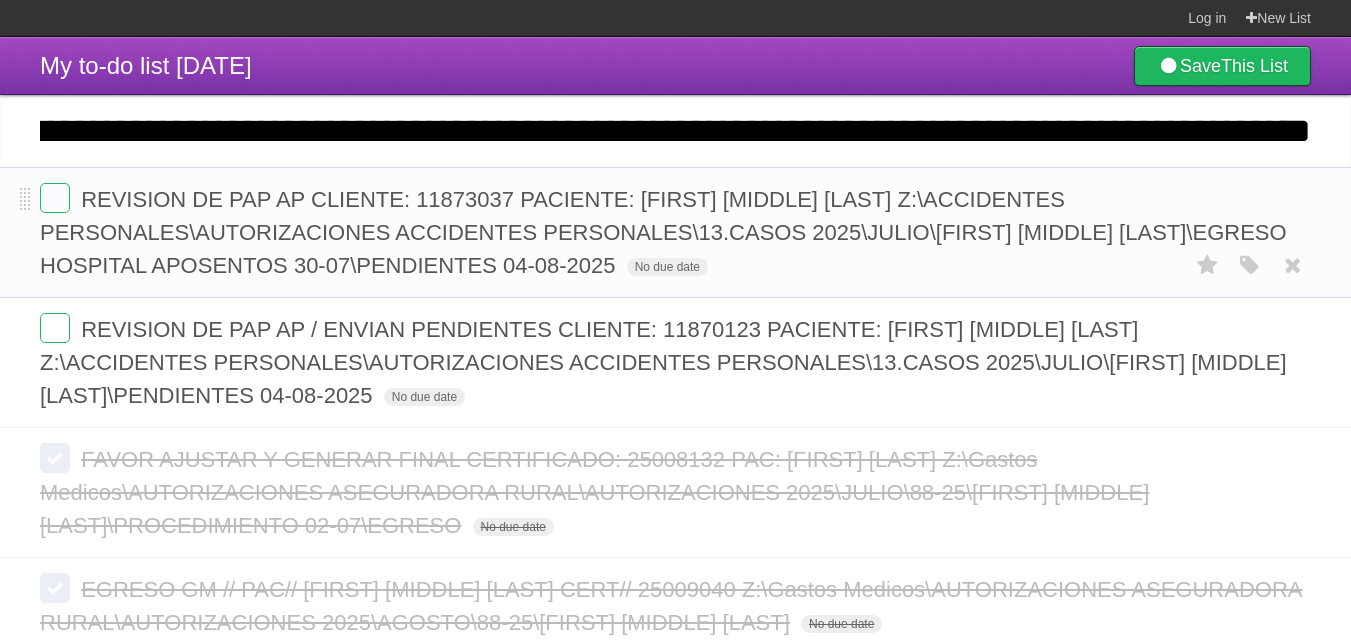 type 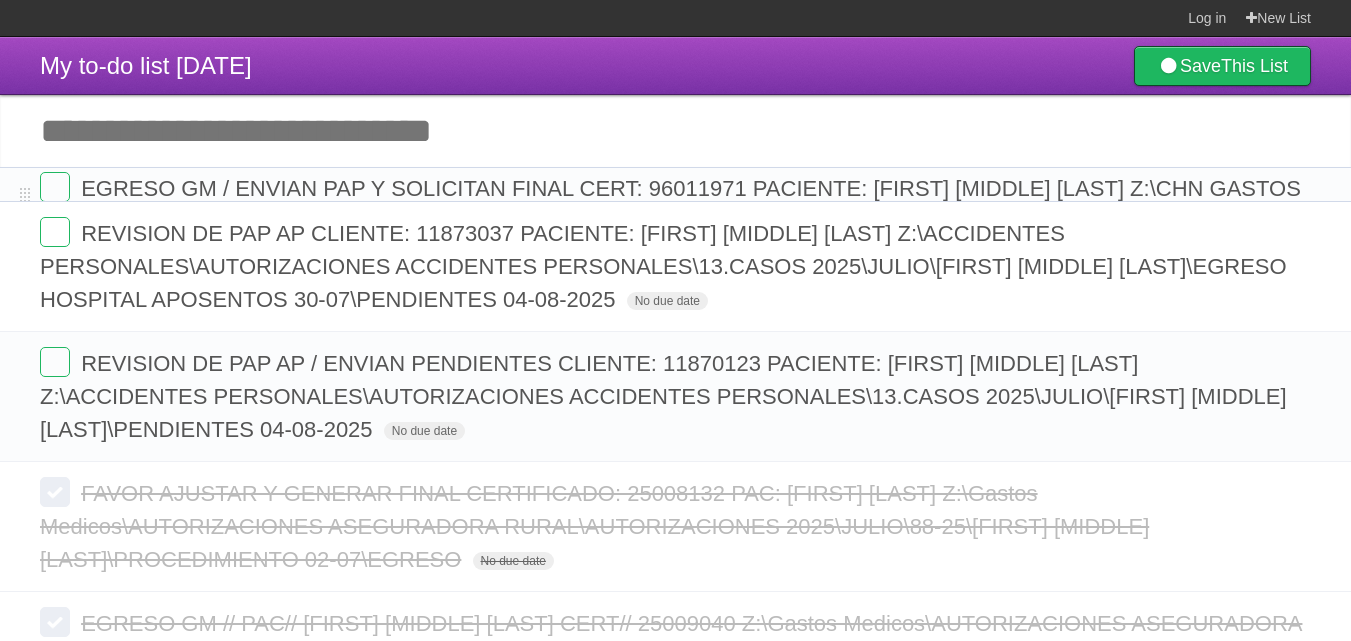 scroll, scrollTop: 0, scrollLeft: 0, axis: both 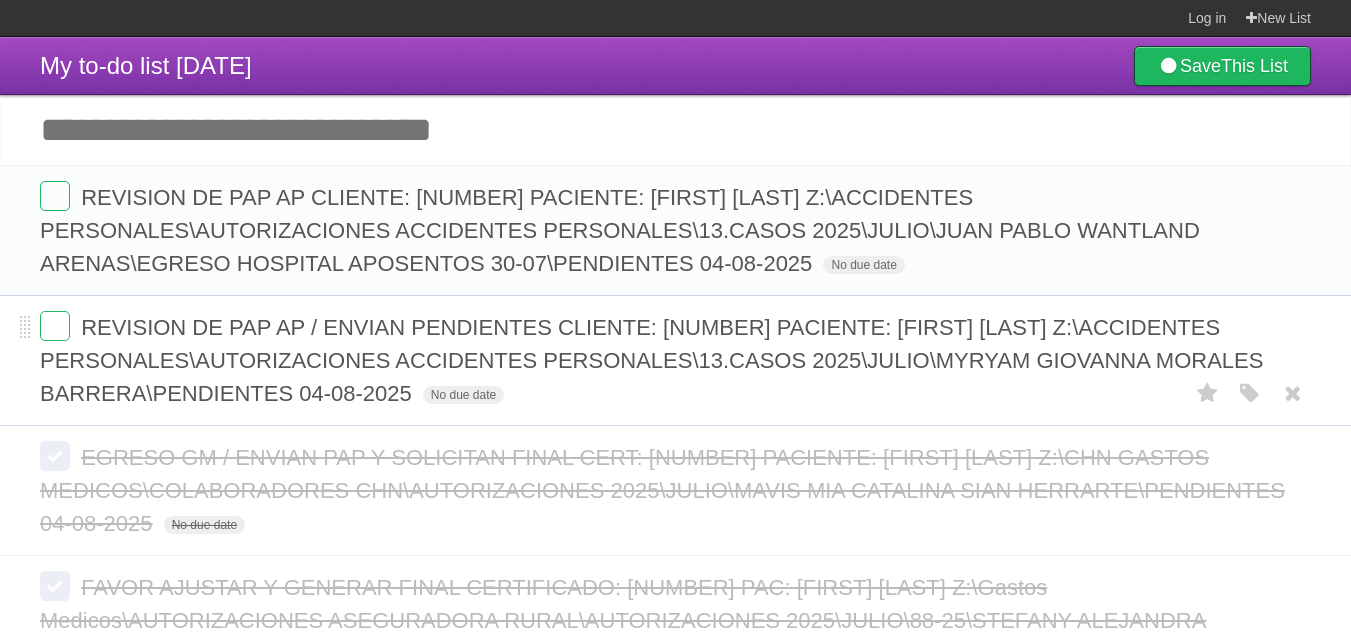 click on "REVISION DE PAP AP /  ENVIAN PENDIENTES   CLIENTE: [NUMBER]   PACIENTE: [FIRST] [LAST]  Z:\ACCIDENTES PERSONALES\AUTORIZACIONES ACCIDENTES PERSONALES\13.CASOS 2025\JULIO\MYRYAM GIOVANNA  MORALES BARRERA\PENDIENTES 04-08-2025" at bounding box center (651, 360) 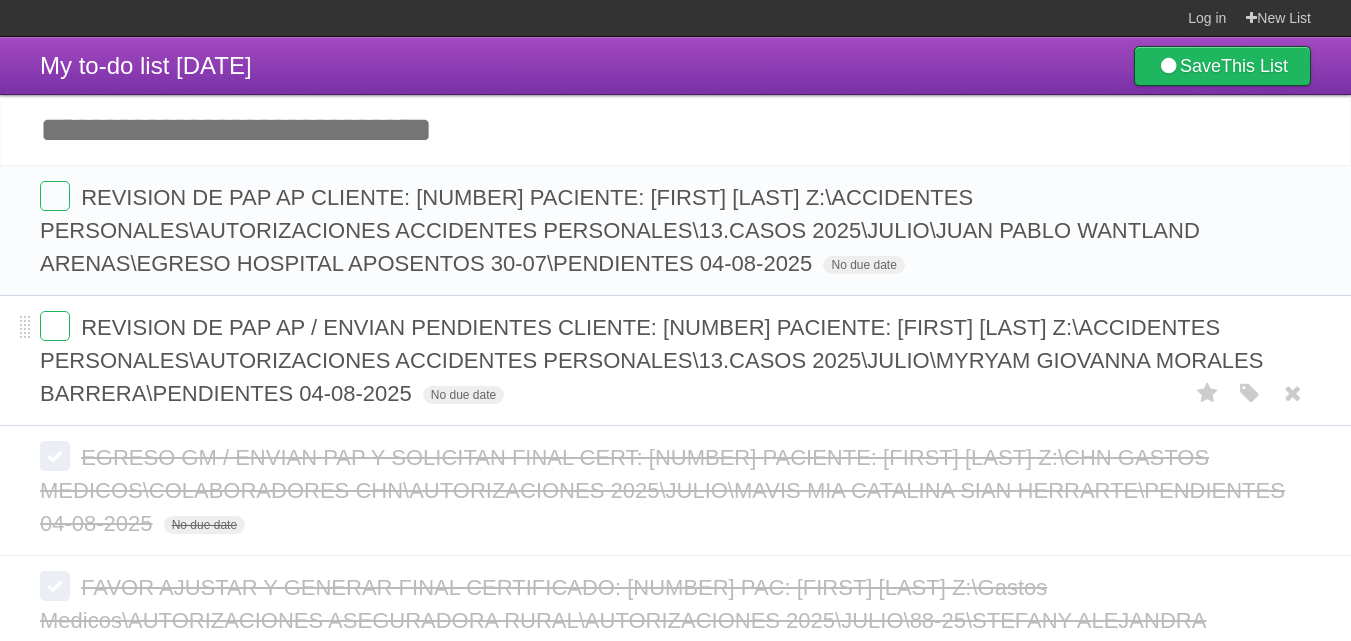 click on "REVISION DE PAP AP /  ENVIAN PENDIENTES   CLIENTE: [NUMBER]   PACIENTE: [FIRST] [LAST]  Z:\ACCIDENTES PERSONALES\AUTORIZACIONES ACCIDENTES PERSONALES\13.CASOS 2025\JULIO\MYRYAM GIOVANNA  MORALES BARRERA\PENDIENTES 04-08-2025
No due date
White
Red
Blue
Green
Purple
Orange" at bounding box center (675, 360) 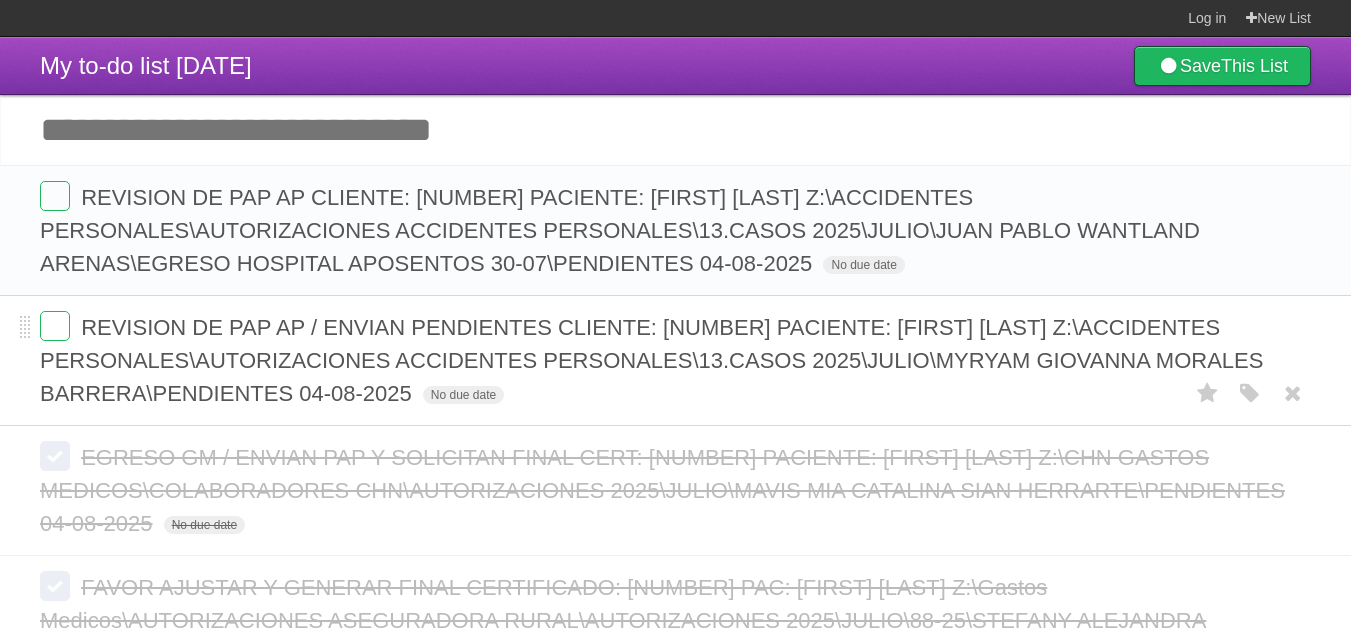 drag, startPoint x: 152, startPoint y: 362, endPoint x: 867, endPoint y: 393, distance: 715.6717 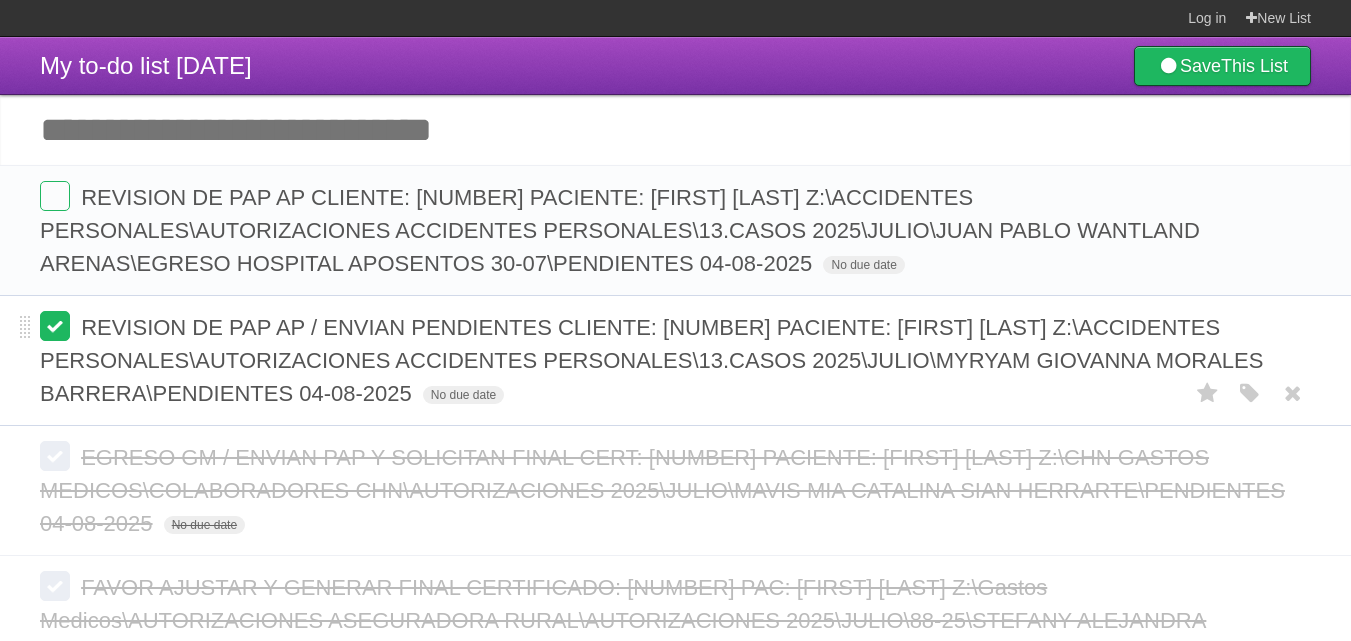 click at bounding box center [55, 326] 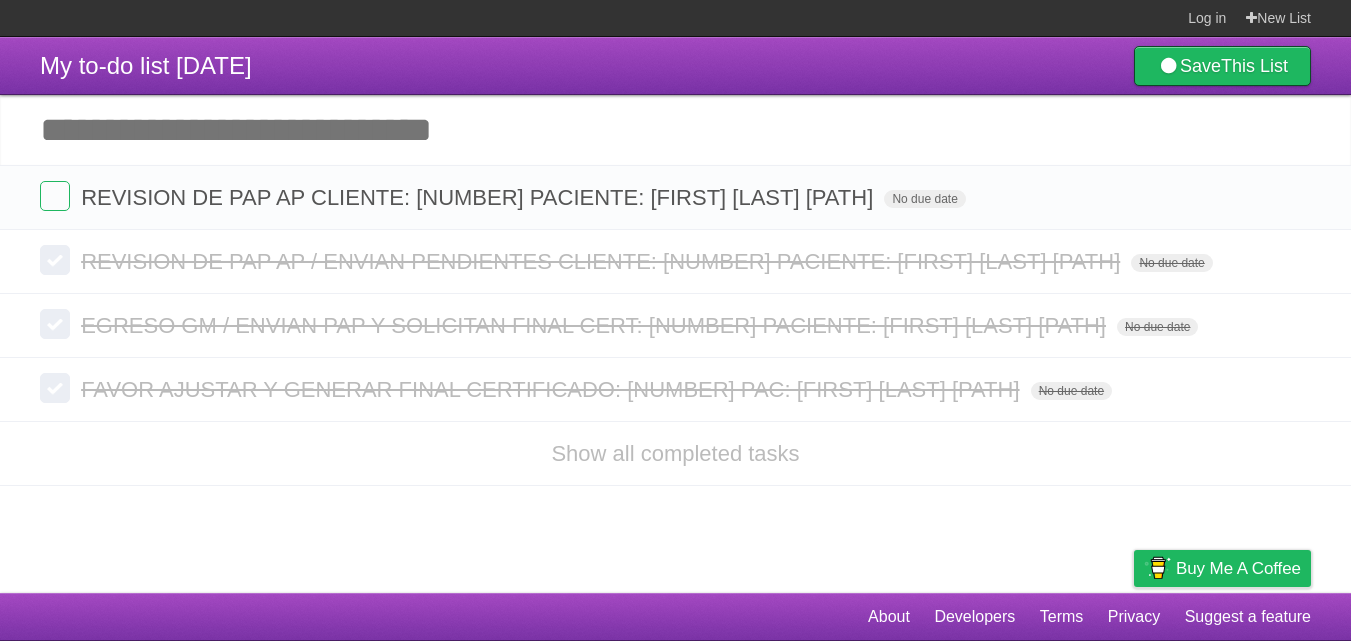 scroll, scrollTop: 0, scrollLeft: 0, axis: both 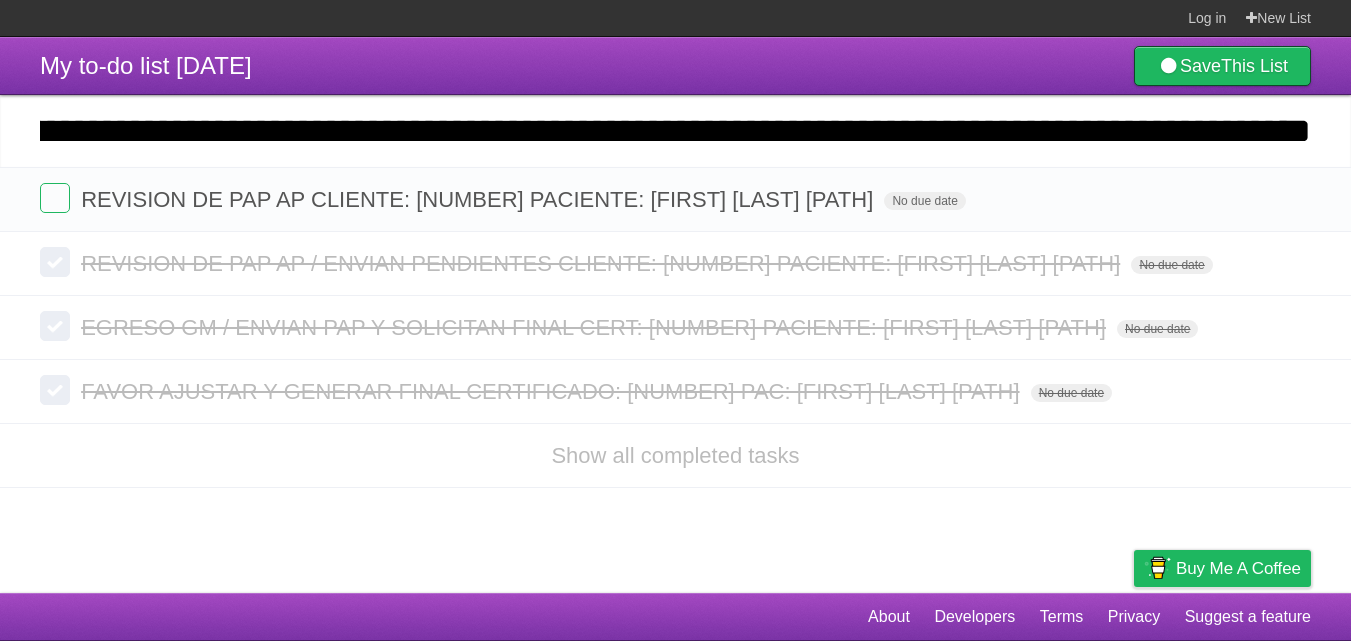 type on "**********" 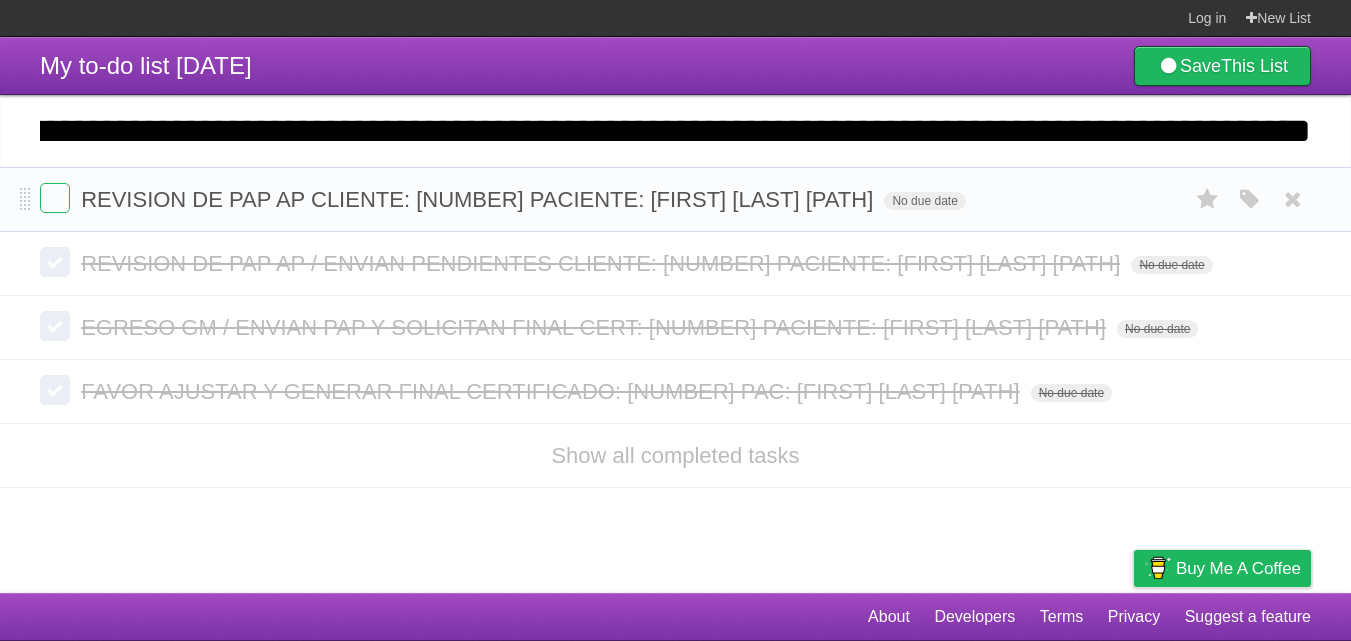 type 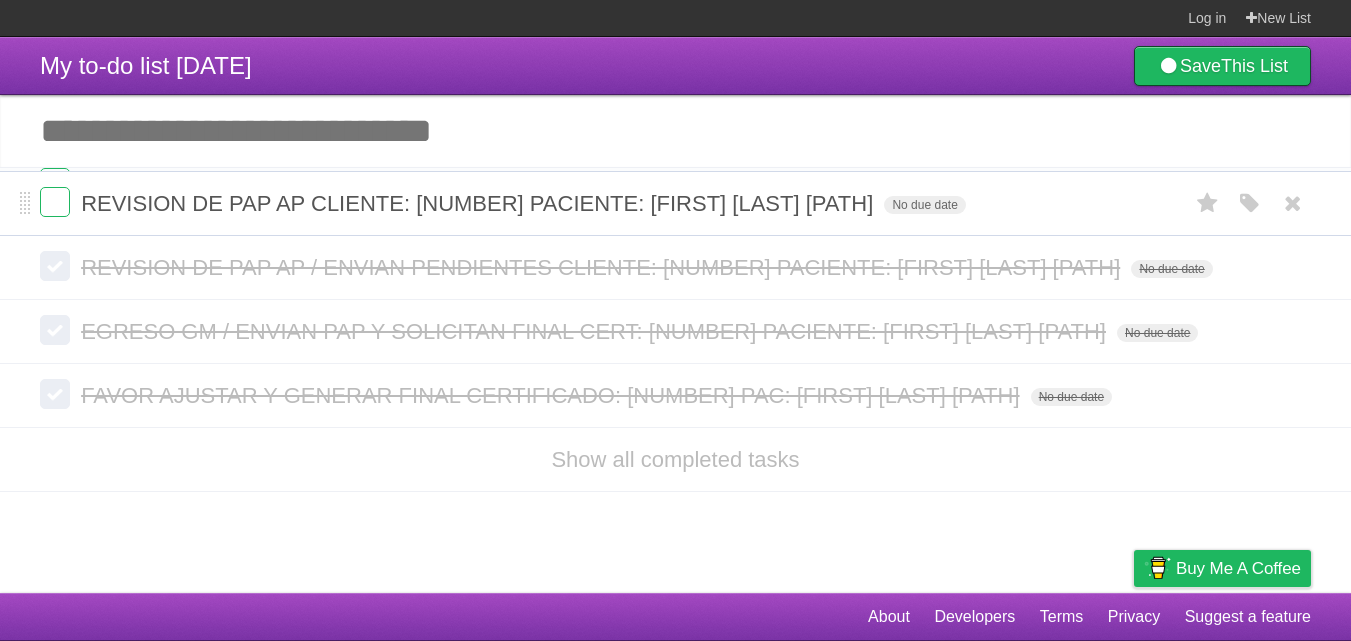 scroll, scrollTop: 0, scrollLeft: 0, axis: both 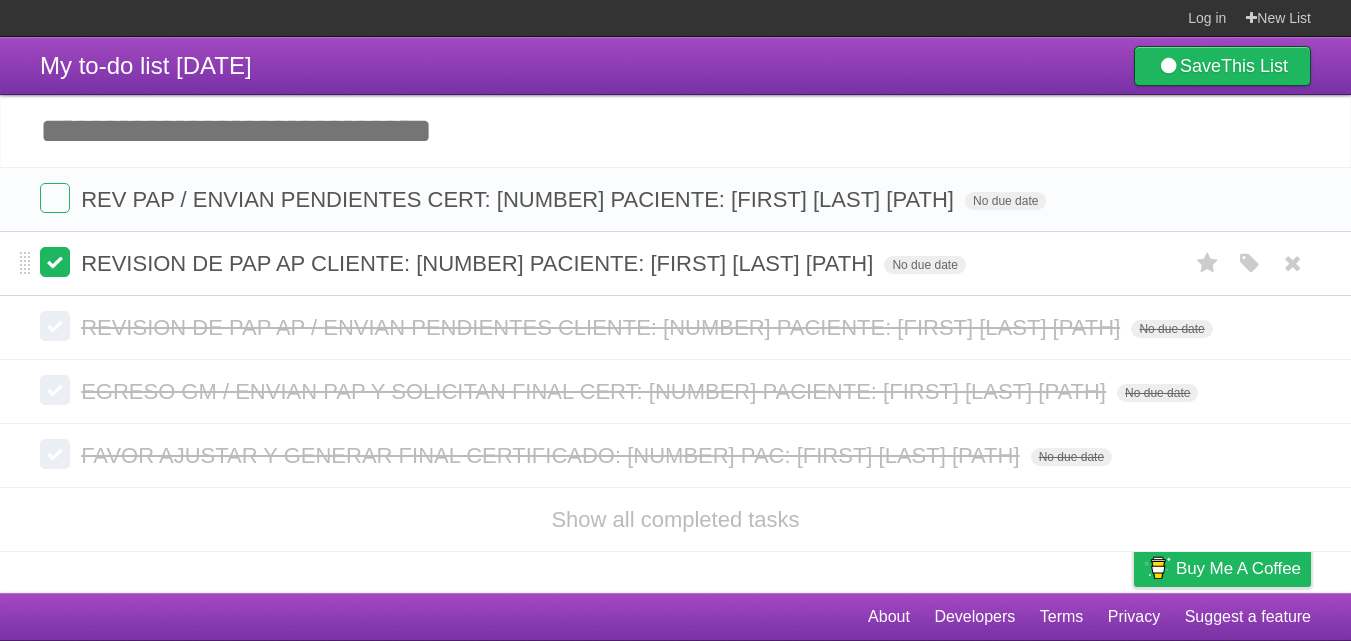 click at bounding box center [55, 262] 